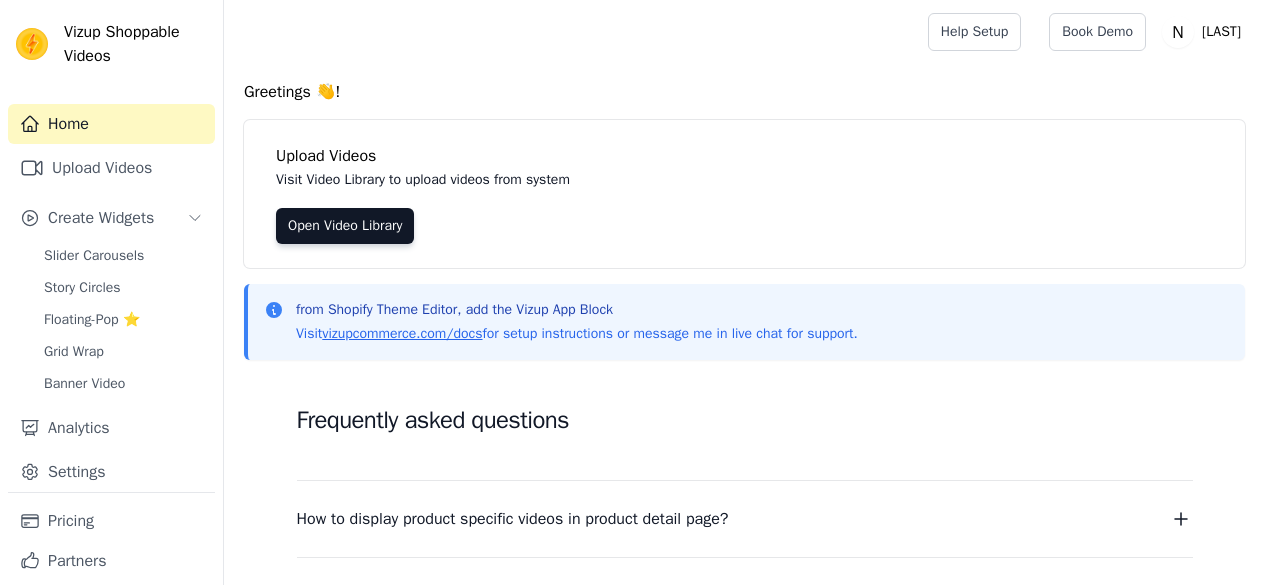 scroll, scrollTop: 0, scrollLeft: 0, axis: both 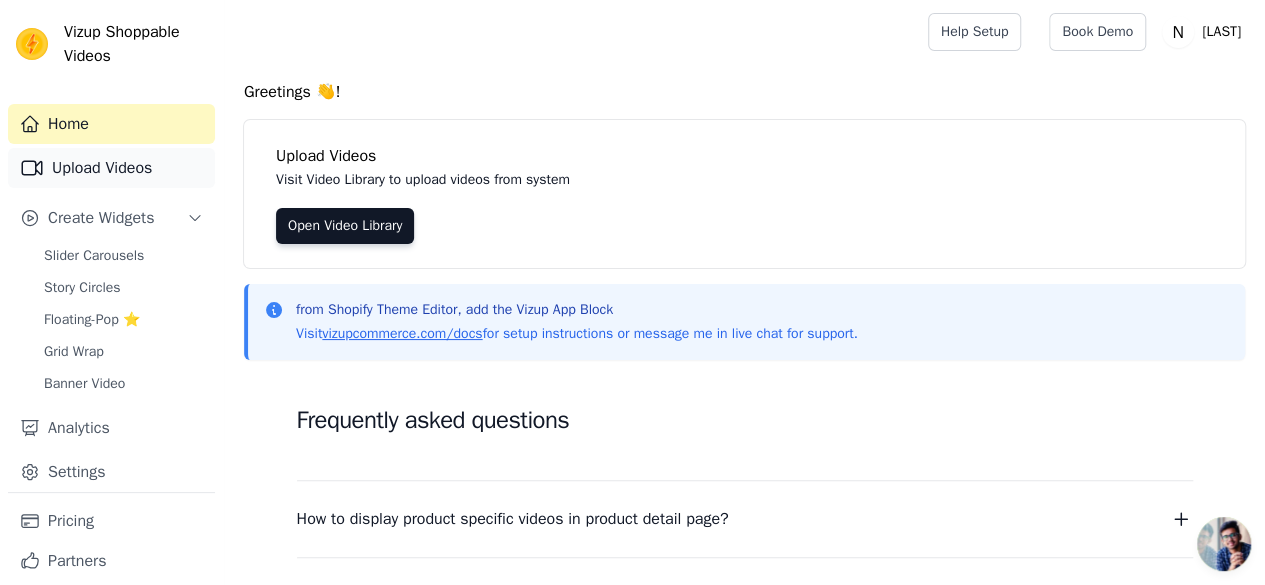 click on "Upload Videos" at bounding box center [111, 168] 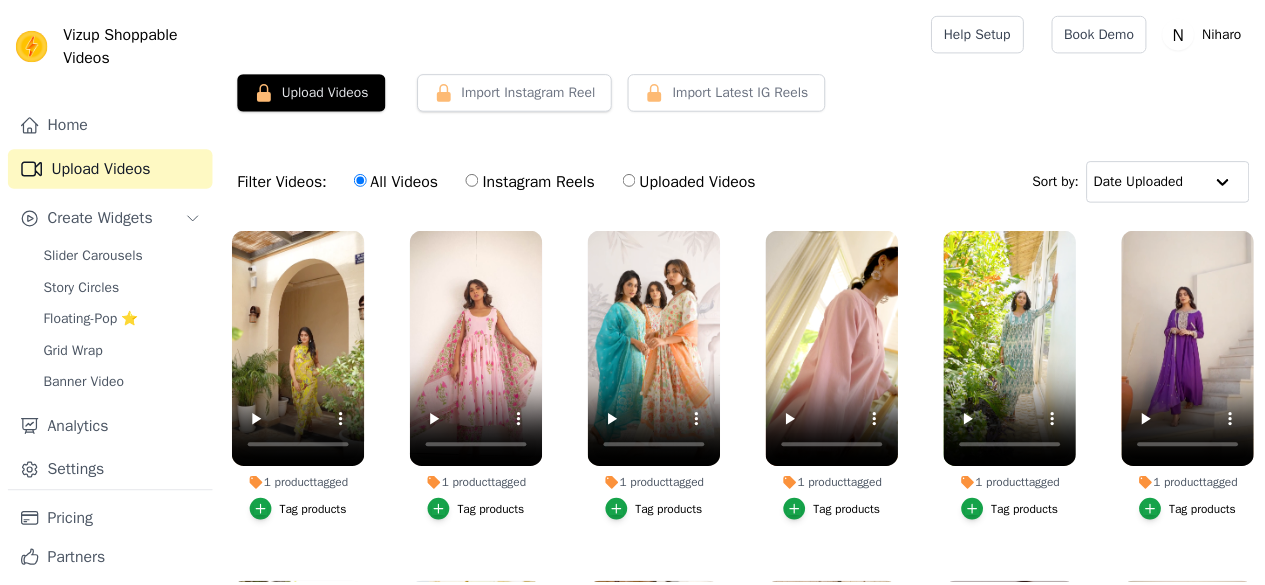 scroll, scrollTop: 0, scrollLeft: 0, axis: both 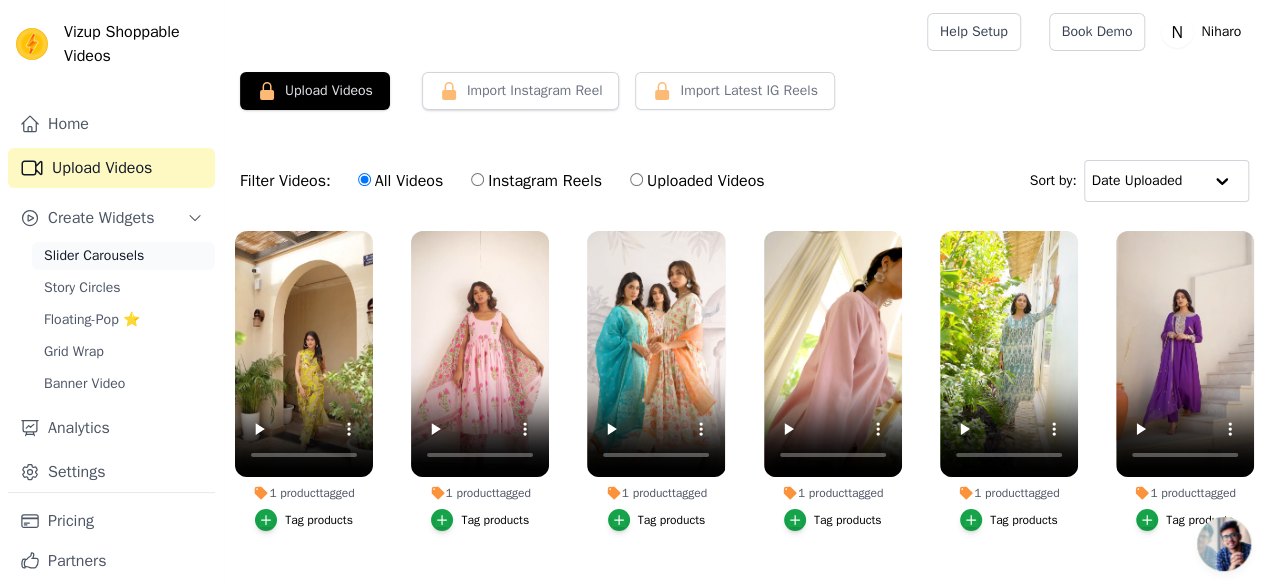 click on "Slider Carousels" at bounding box center [94, 256] 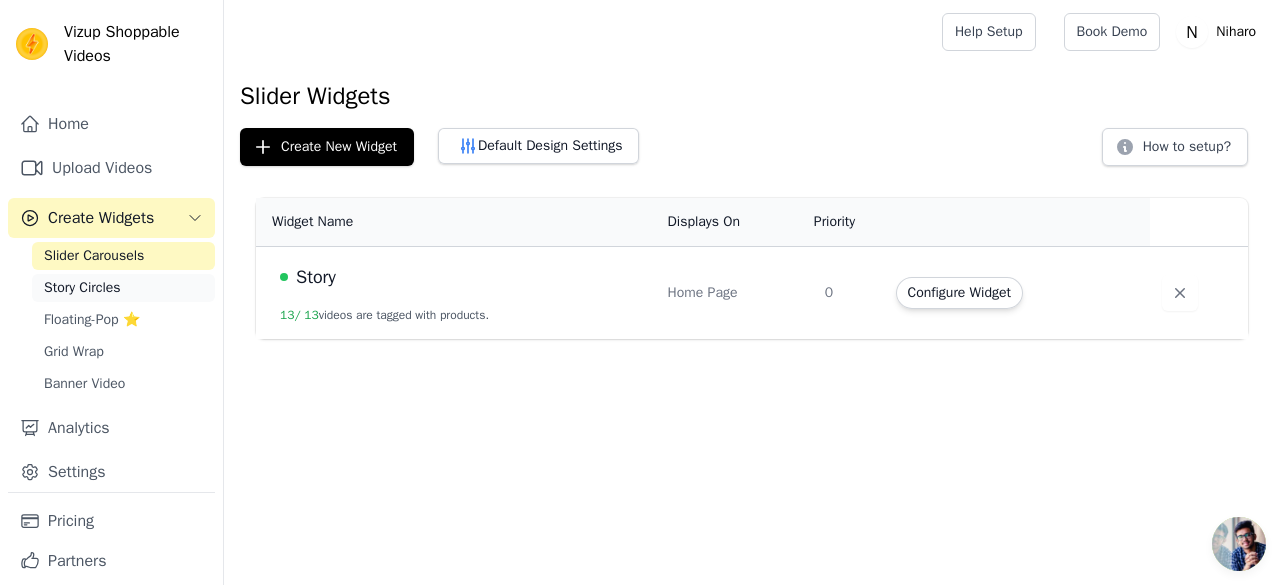 click on "Story Circles" at bounding box center (123, 288) 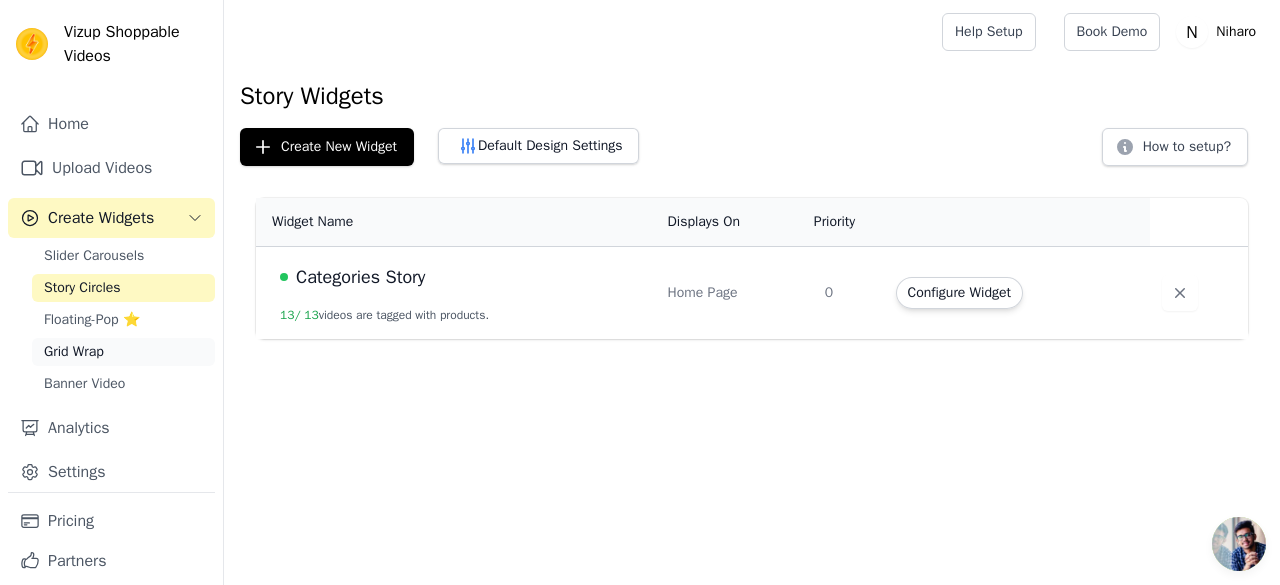 click on "Grid Wrap" at bounding box center [123, 352] 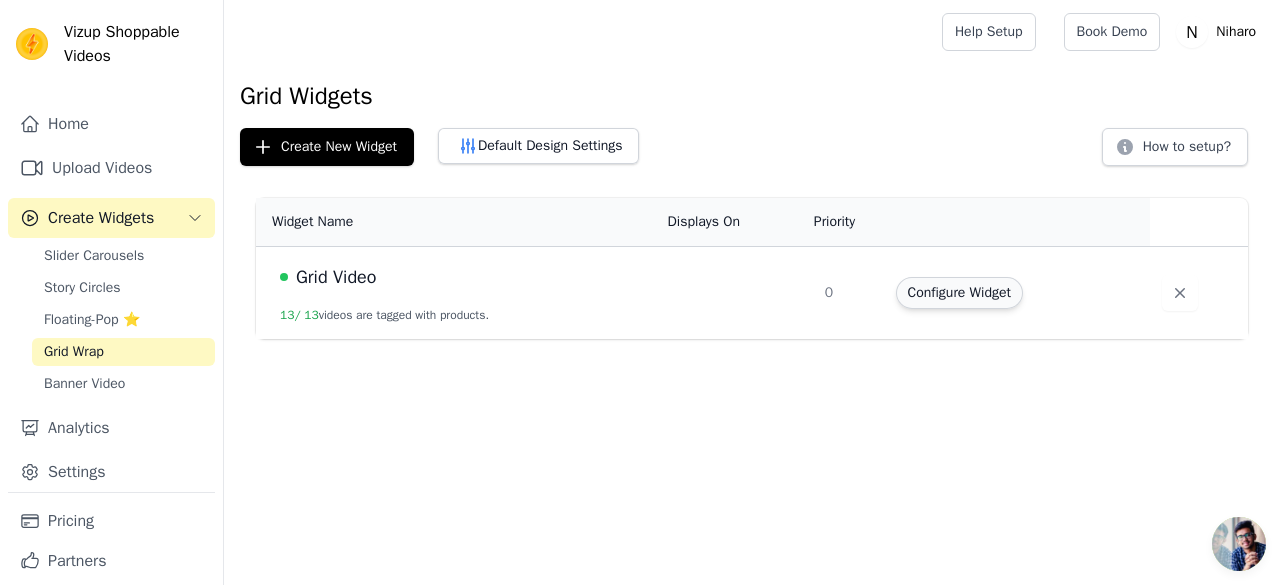 click on "Configure Widget" at bounding box center (959, 293) 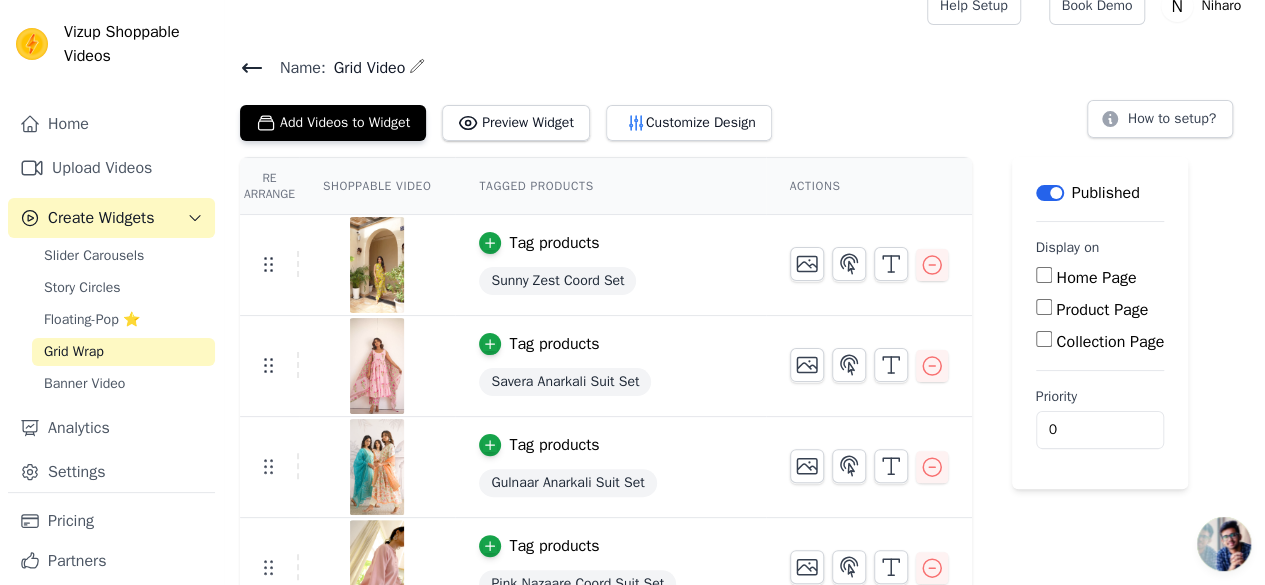 scroll, scrollTop: 0, scrollLeft: 0, axis: both 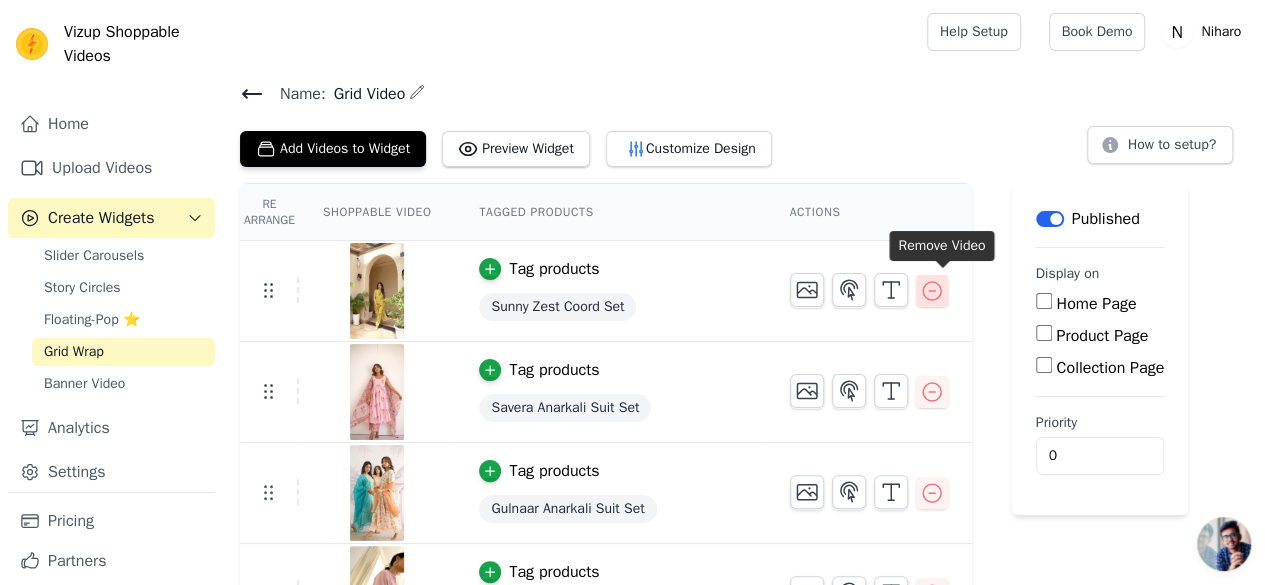 click 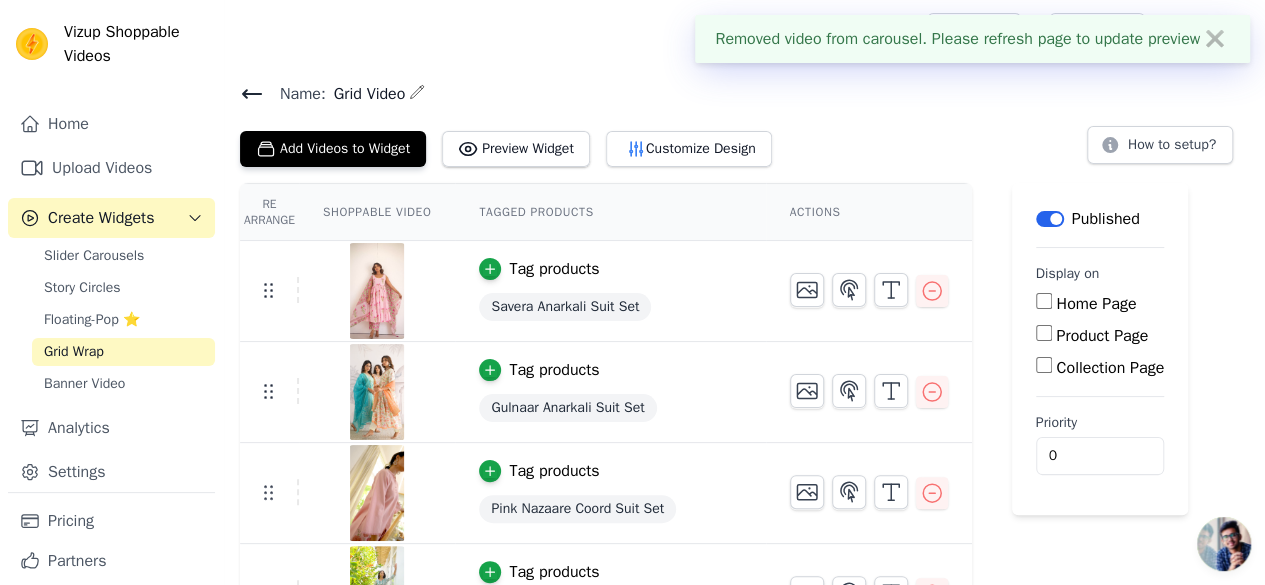 click 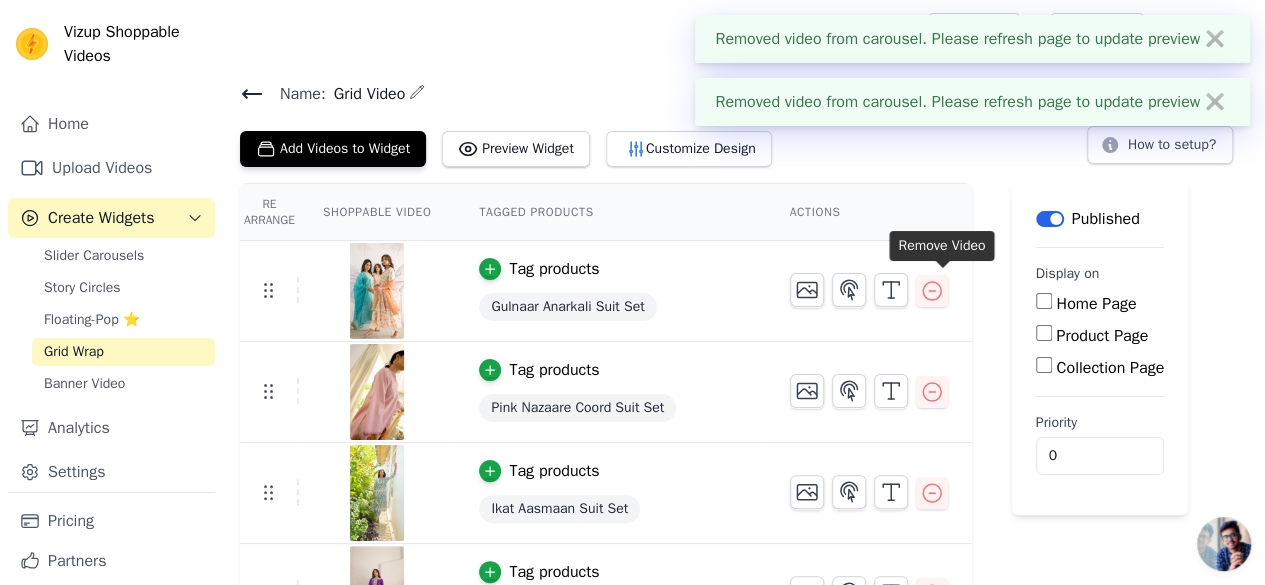 click 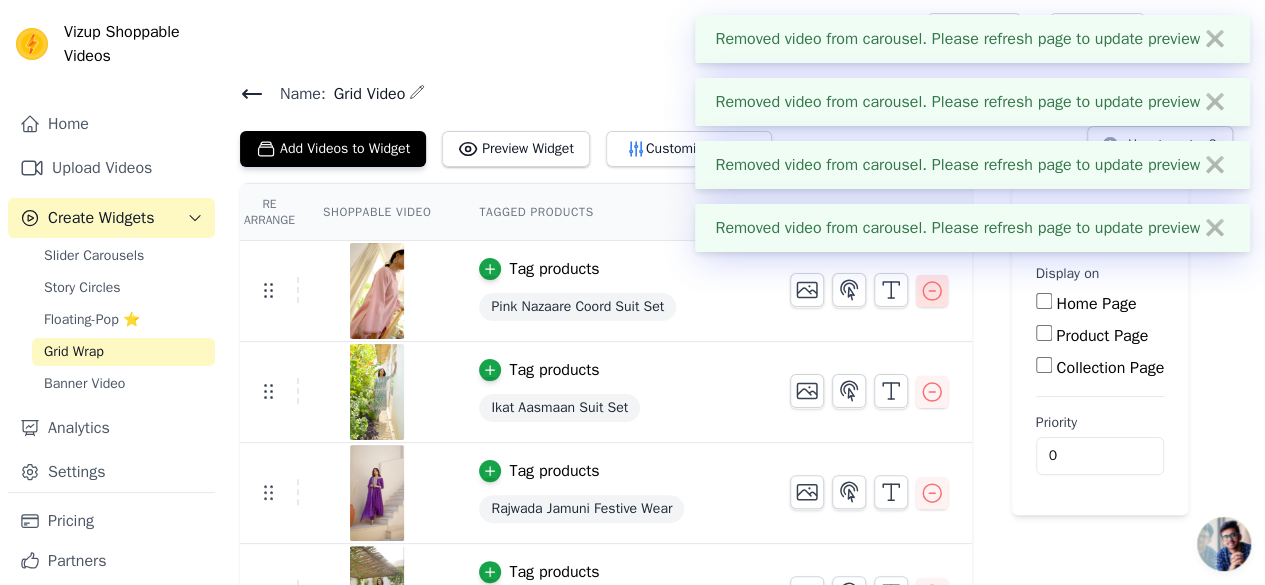 click 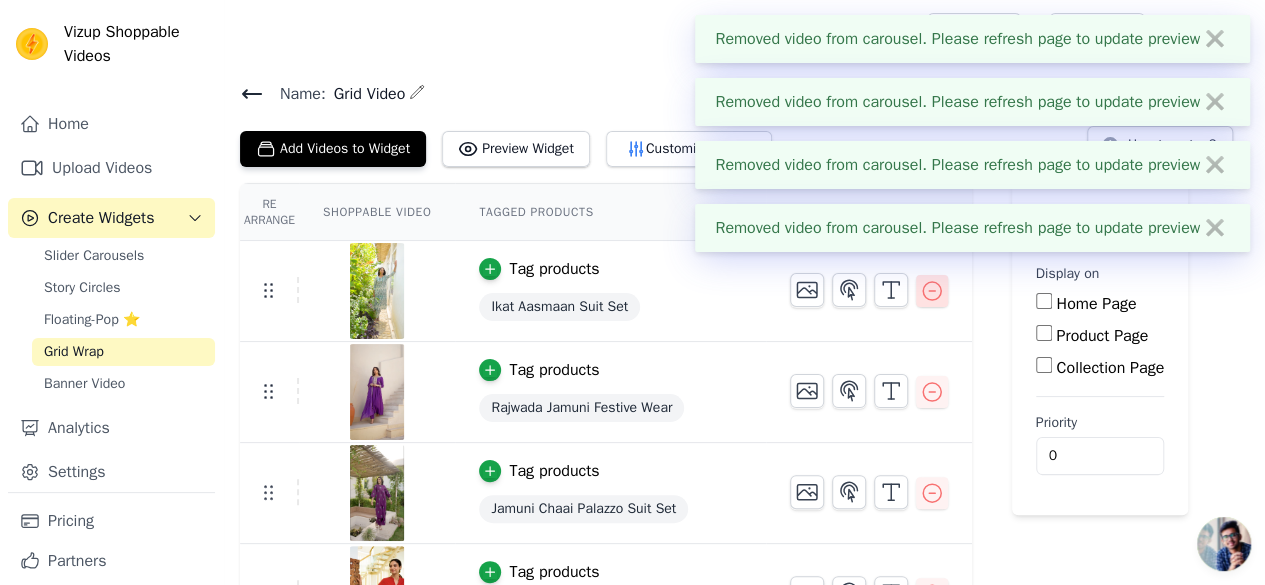 click 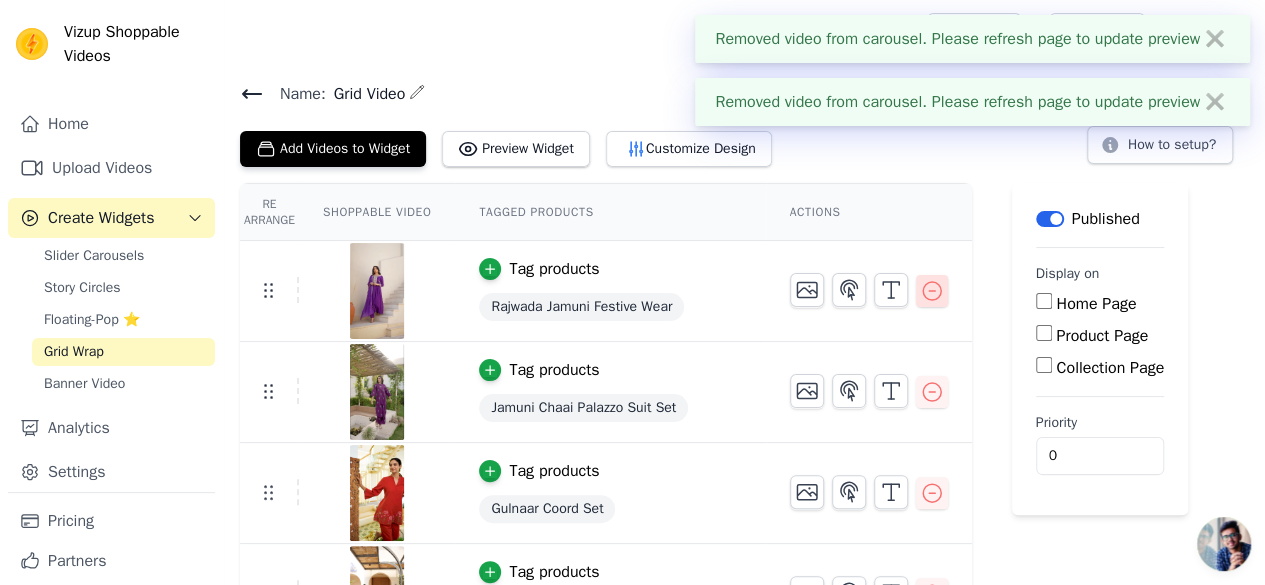 click 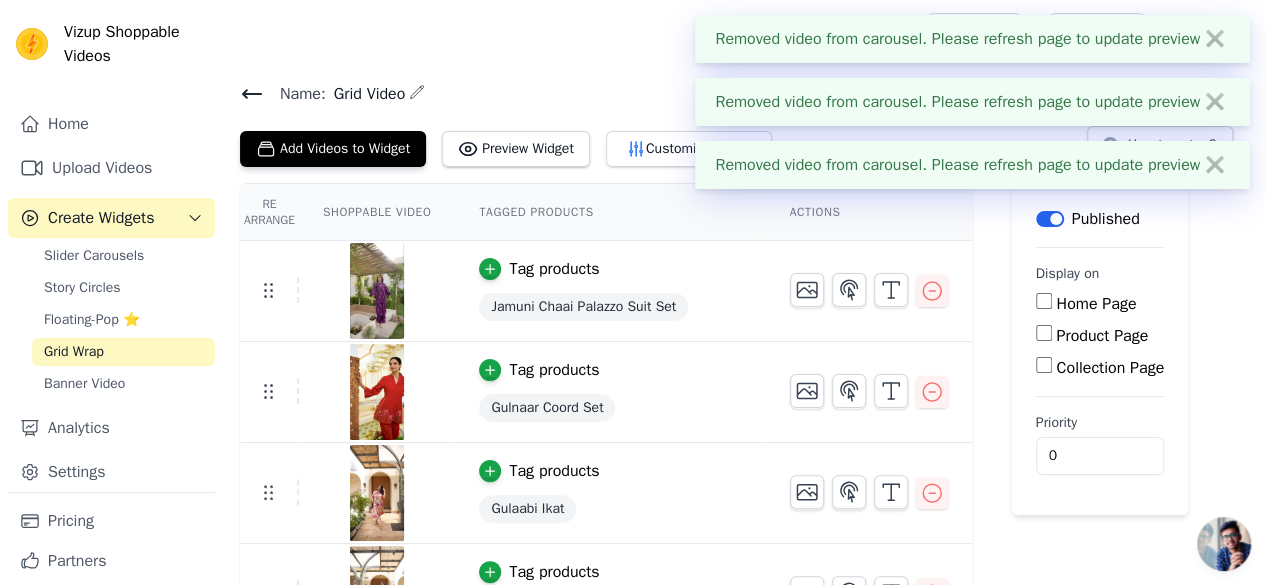 click 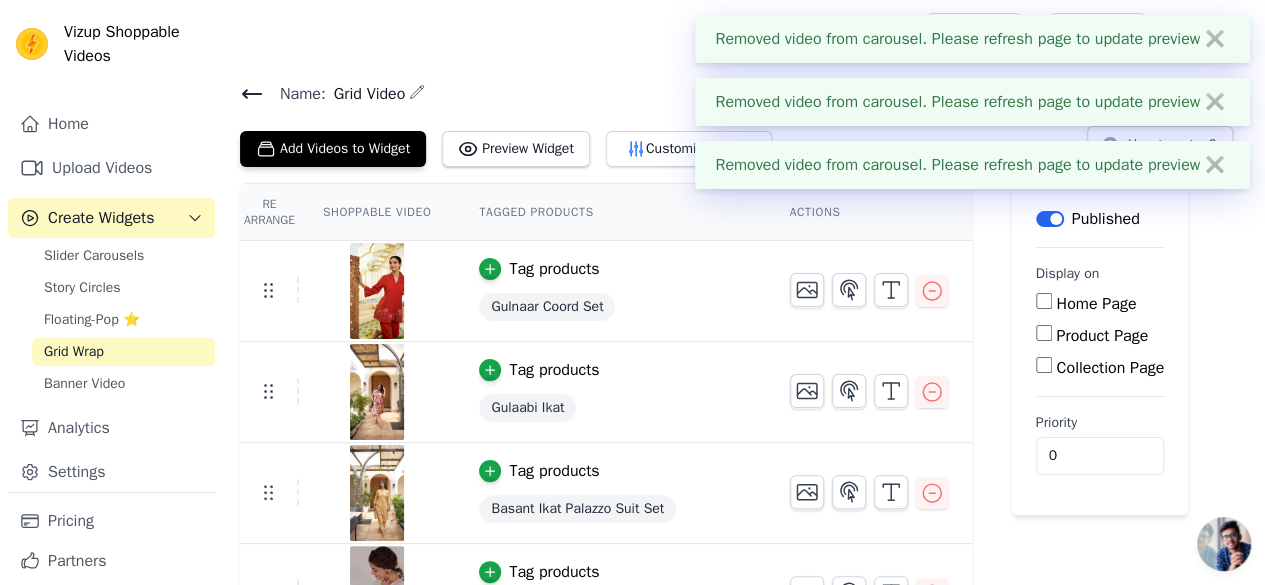 click 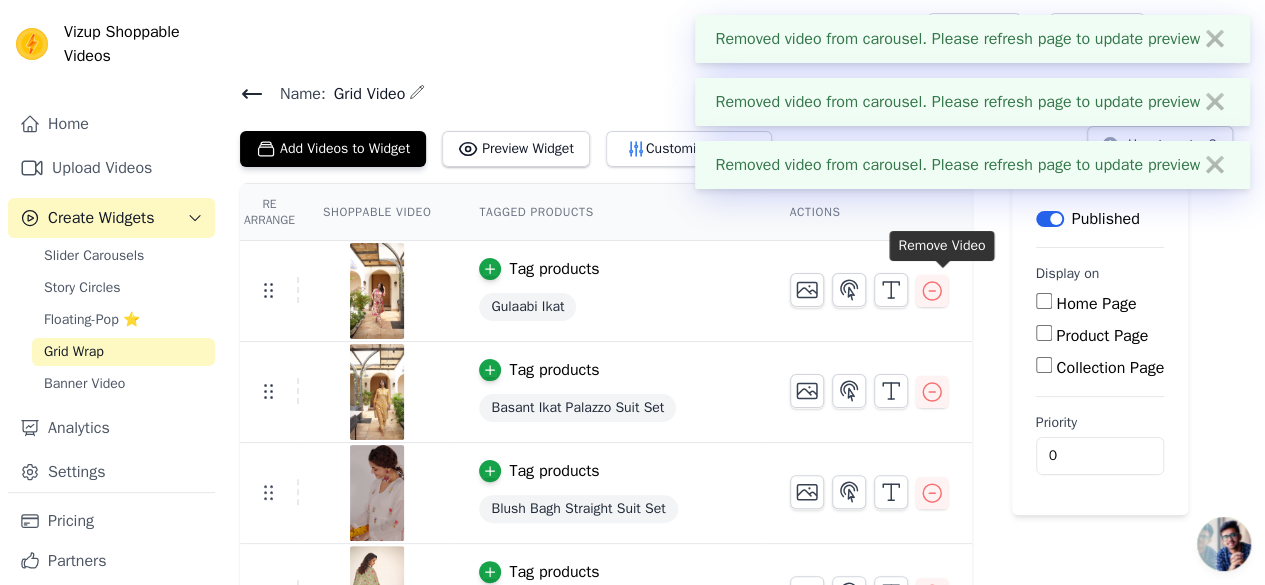 click 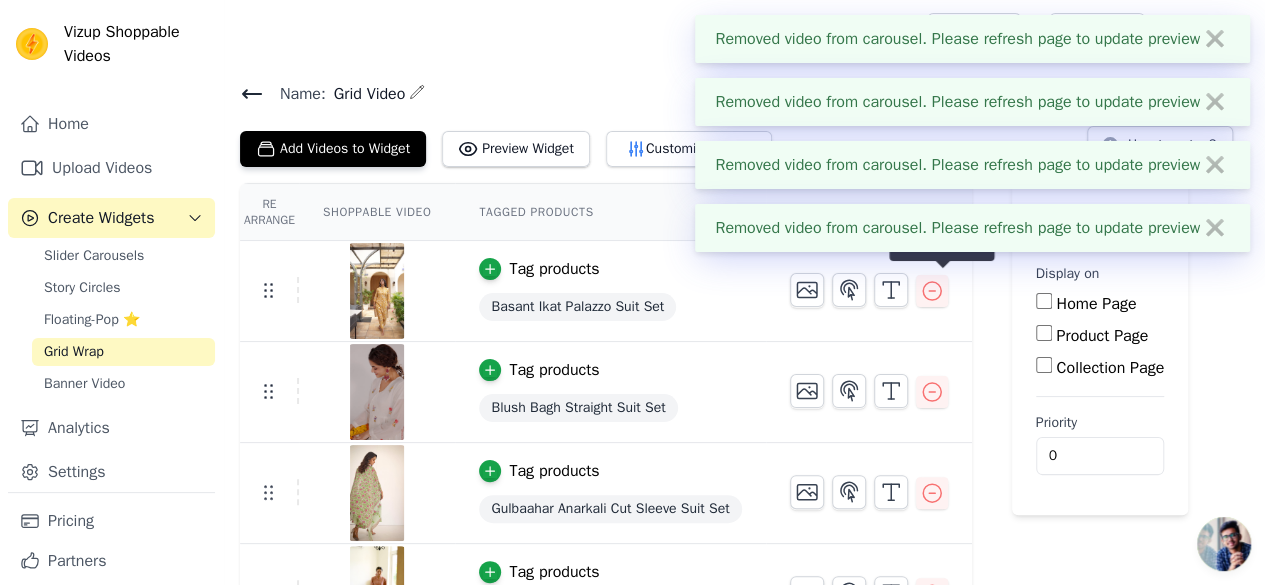 click 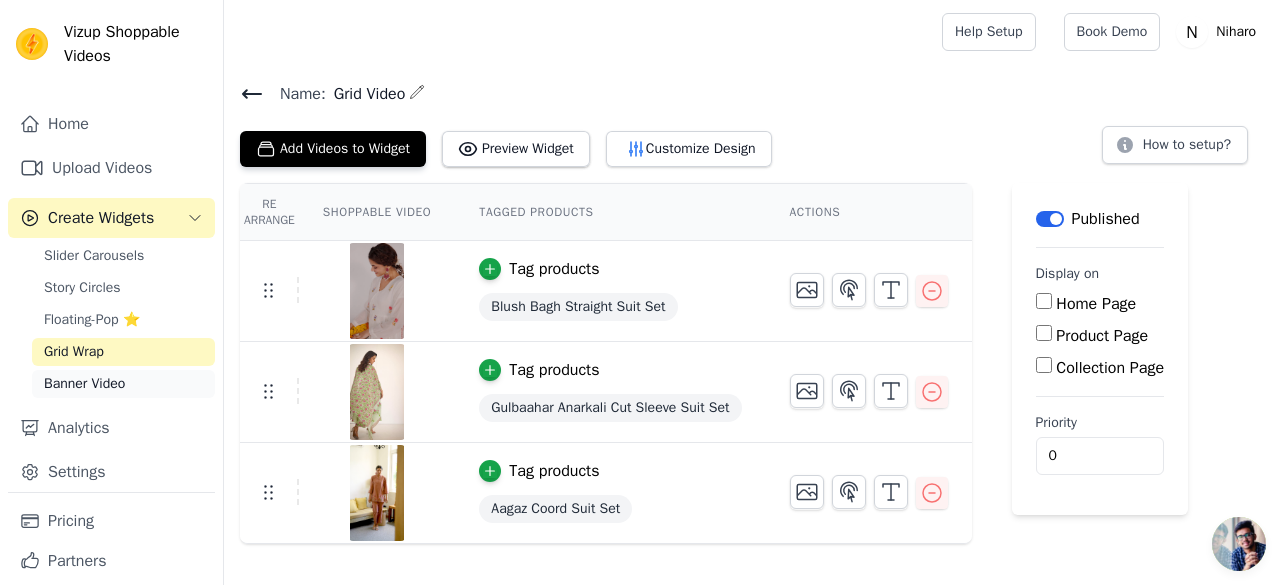 click on "Banner Video" at bounding box center [123, 384] 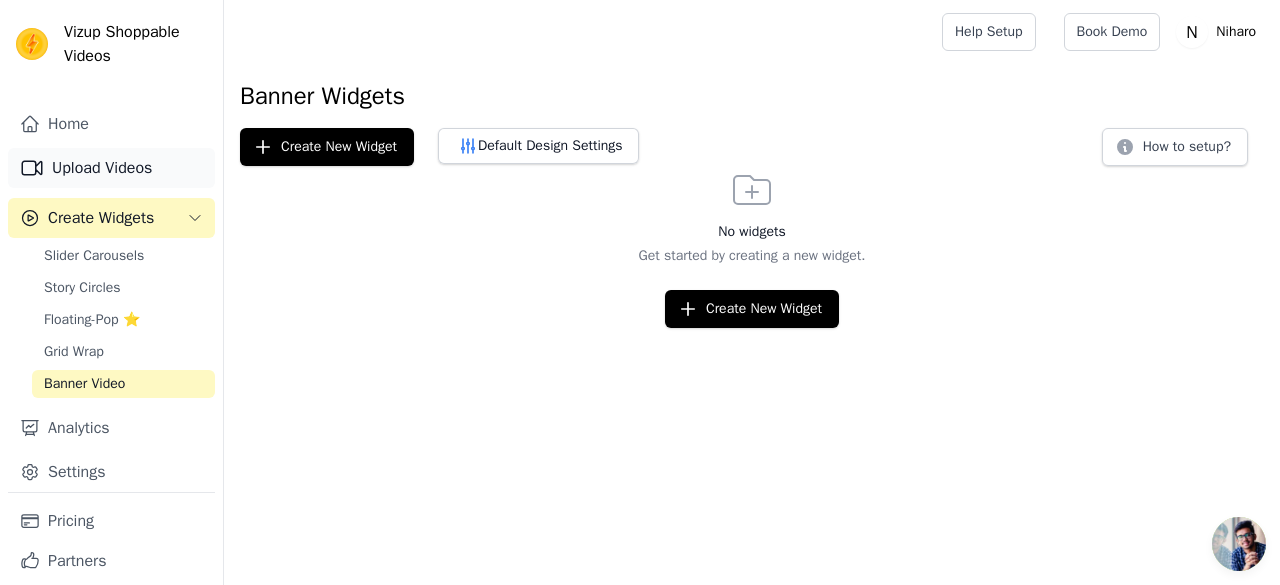 click on "Upload Videos" at bounding box center (111, 168) 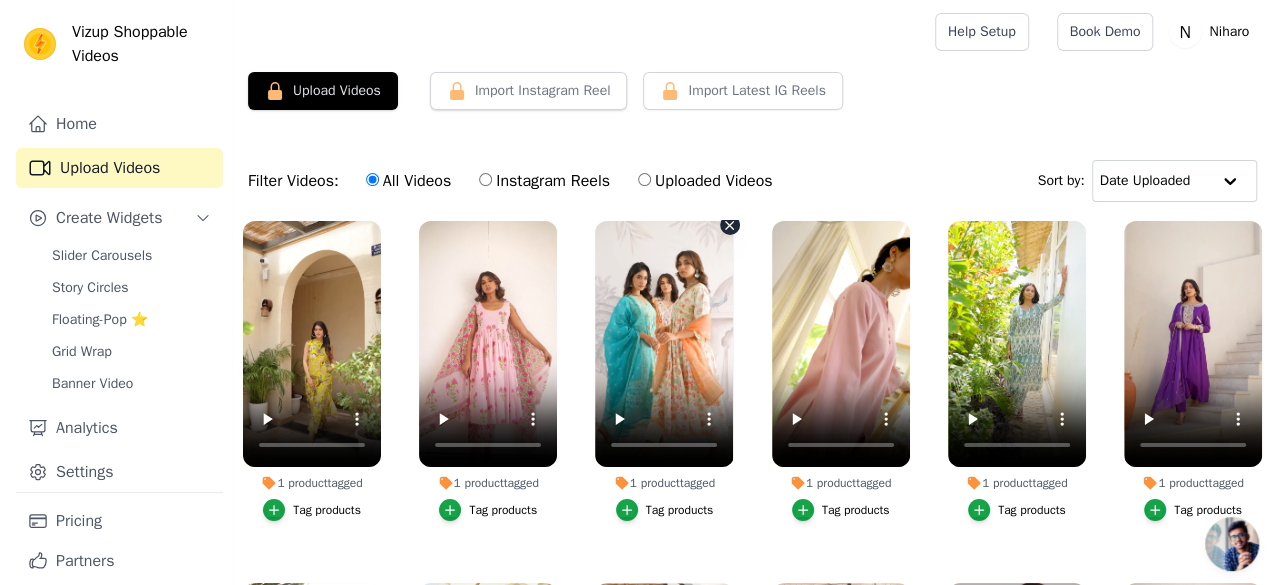 scroll, scrollTop: 0, scrollLeft: 0, axis: both 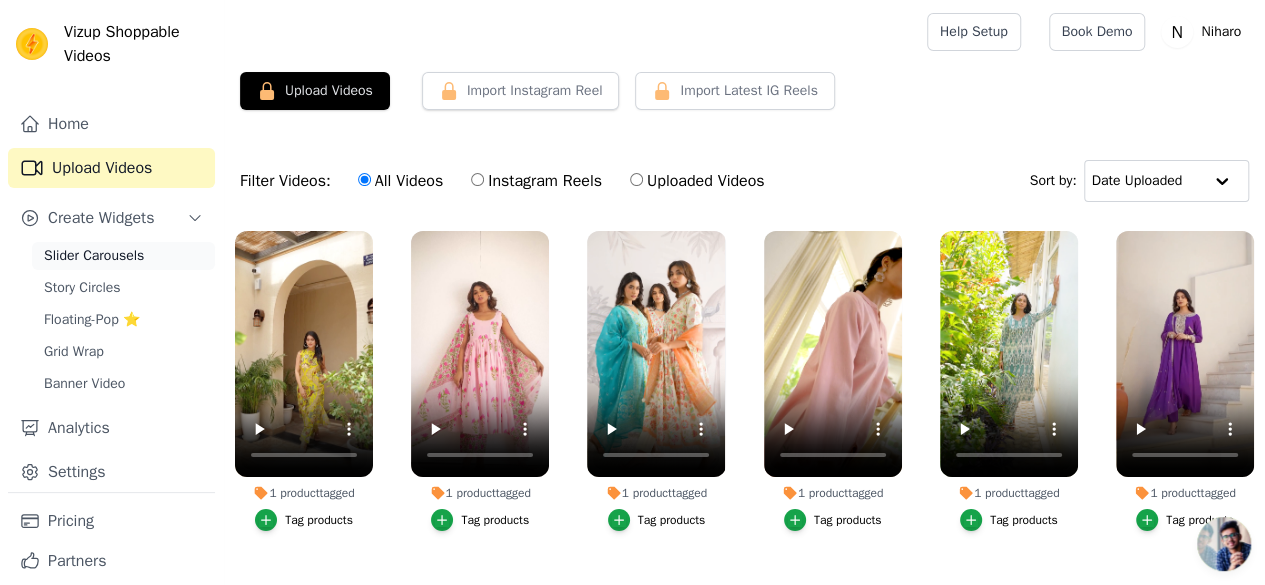 click on "Slider Carousels" at bounding box center [94, 256] 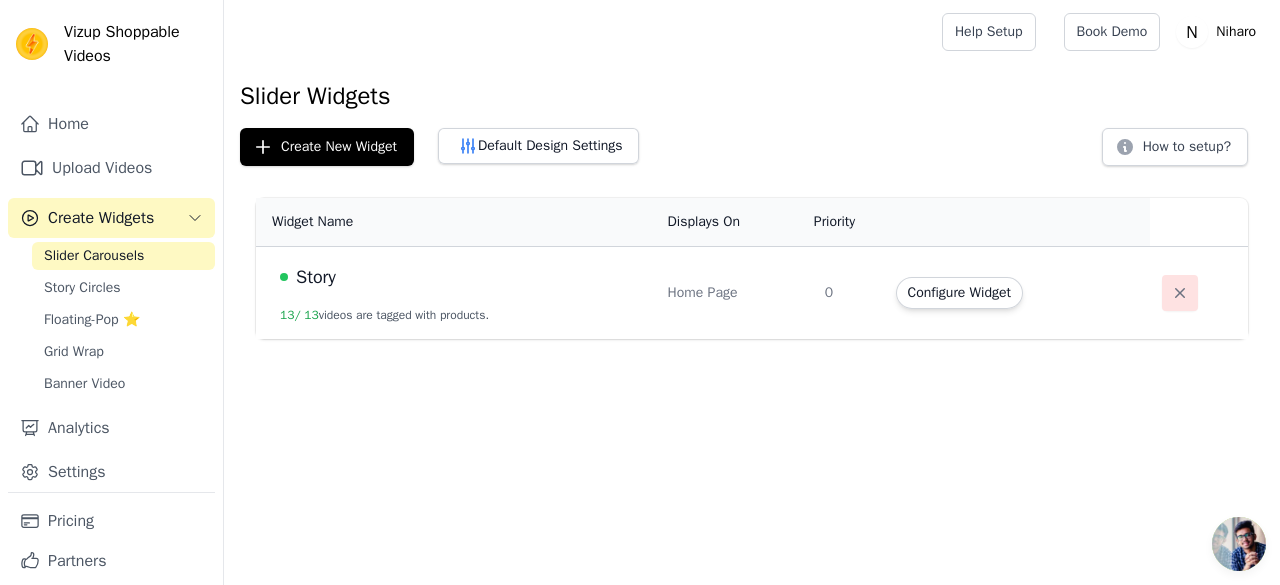 click 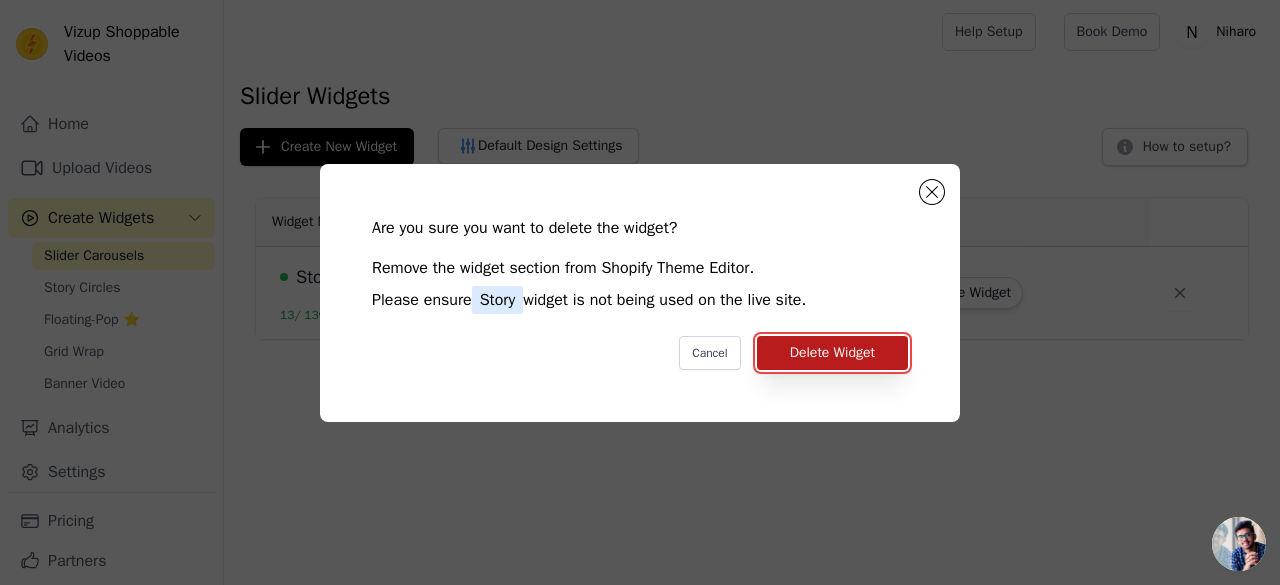 click on "Delete Widget" at bounding box center [832, 353] 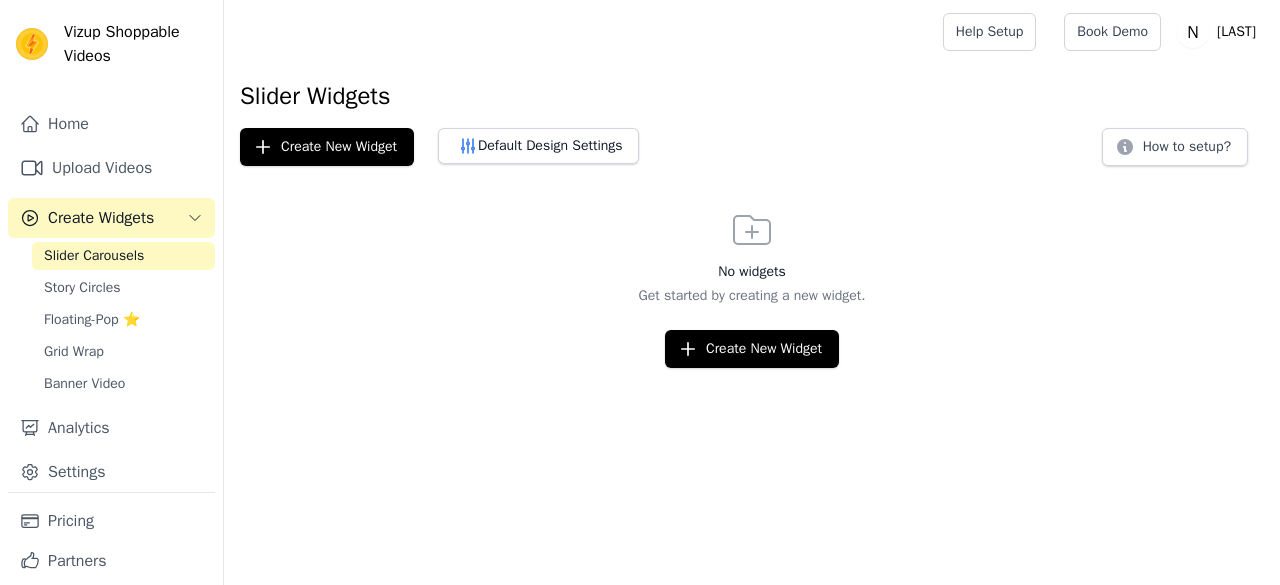 scroll, scrollTop: 0, scrollLeft: 0, axis: both 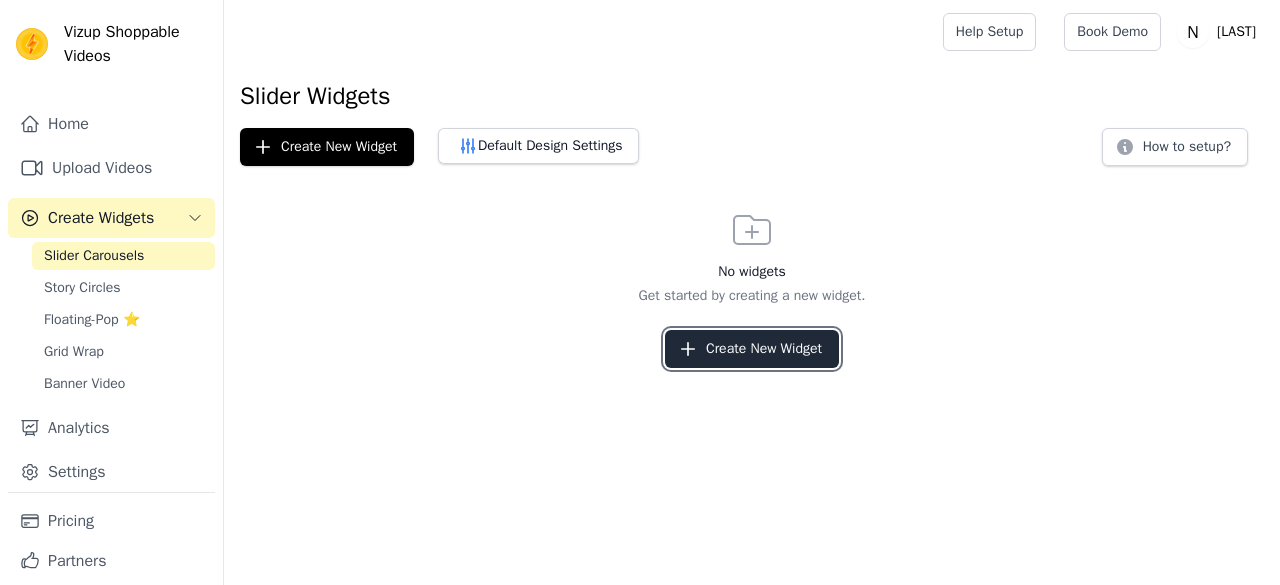 click on "Create New Widget" at bounding box center [752, 349] 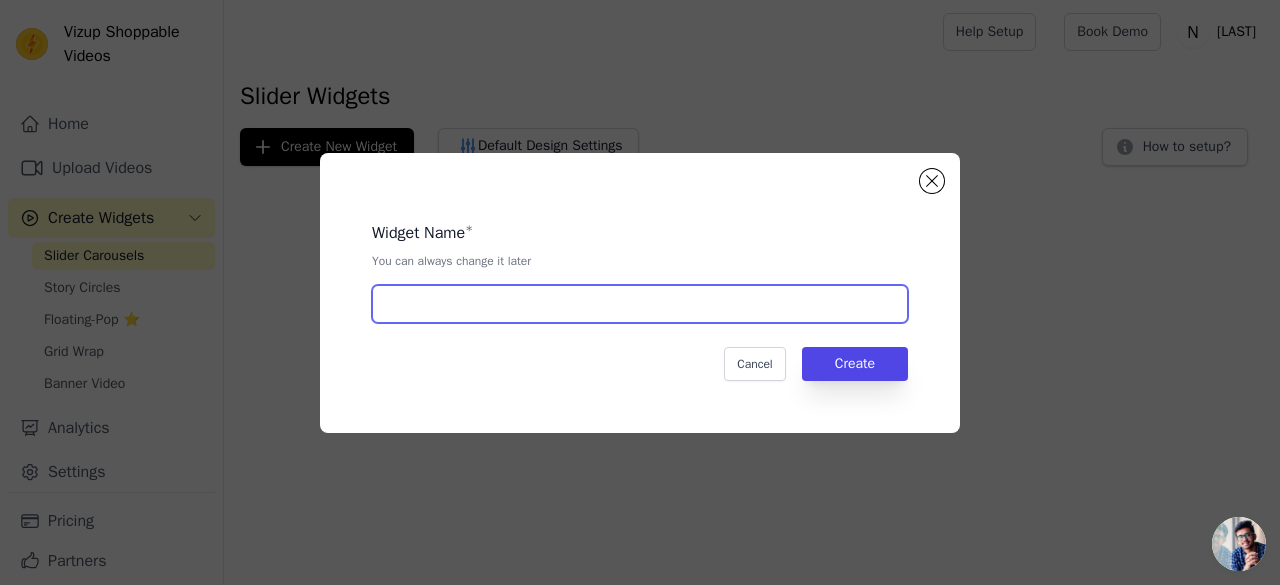 click at bounding box center (640, 304) 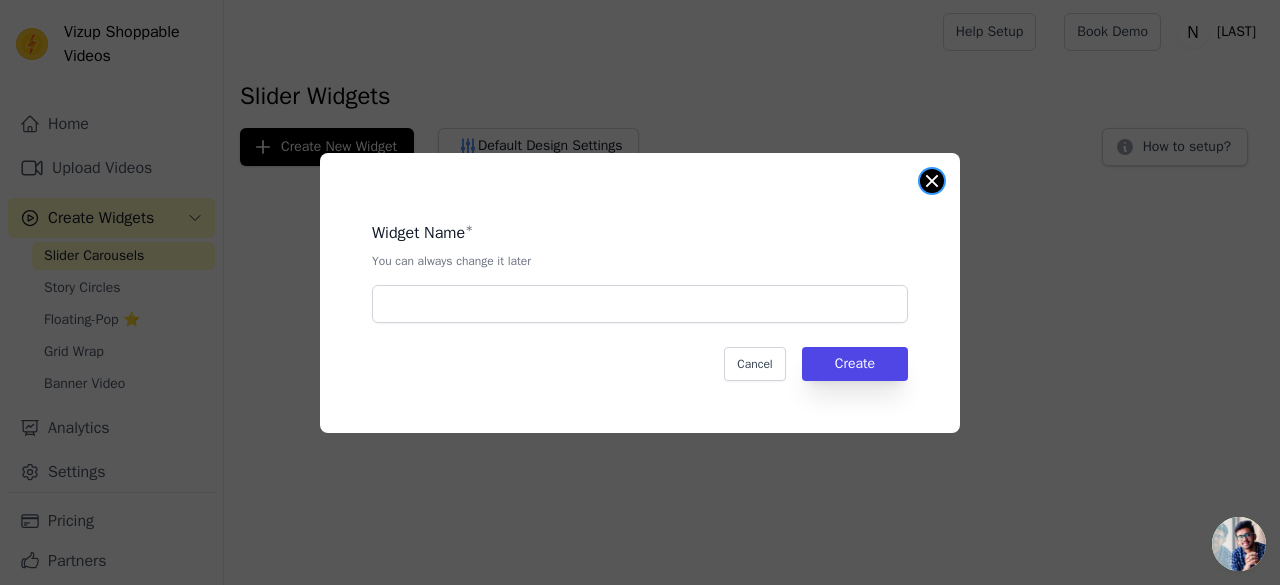 click at bounding box center (932, 181) 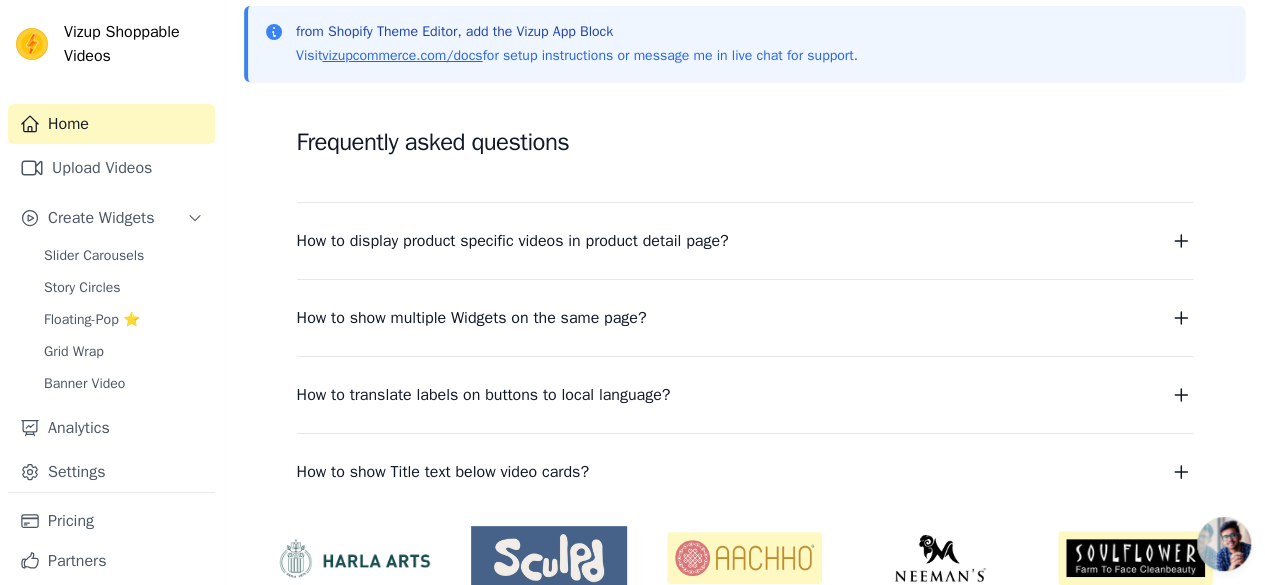 scroll, scrollTop: 365, scrollLeft: 0, axis: vertical 